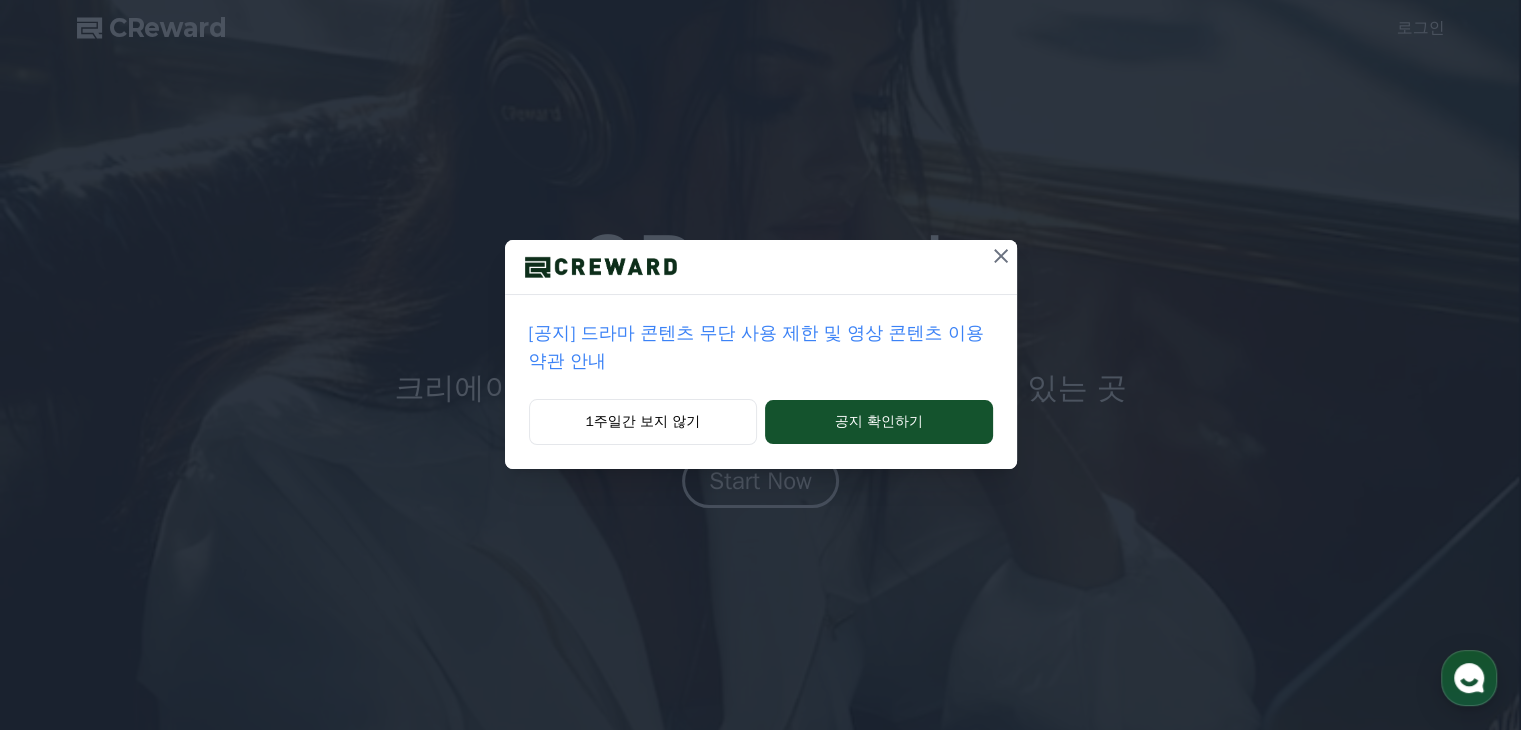 scroll, scrollTop: 0, scrollLeft: 0, axis: both 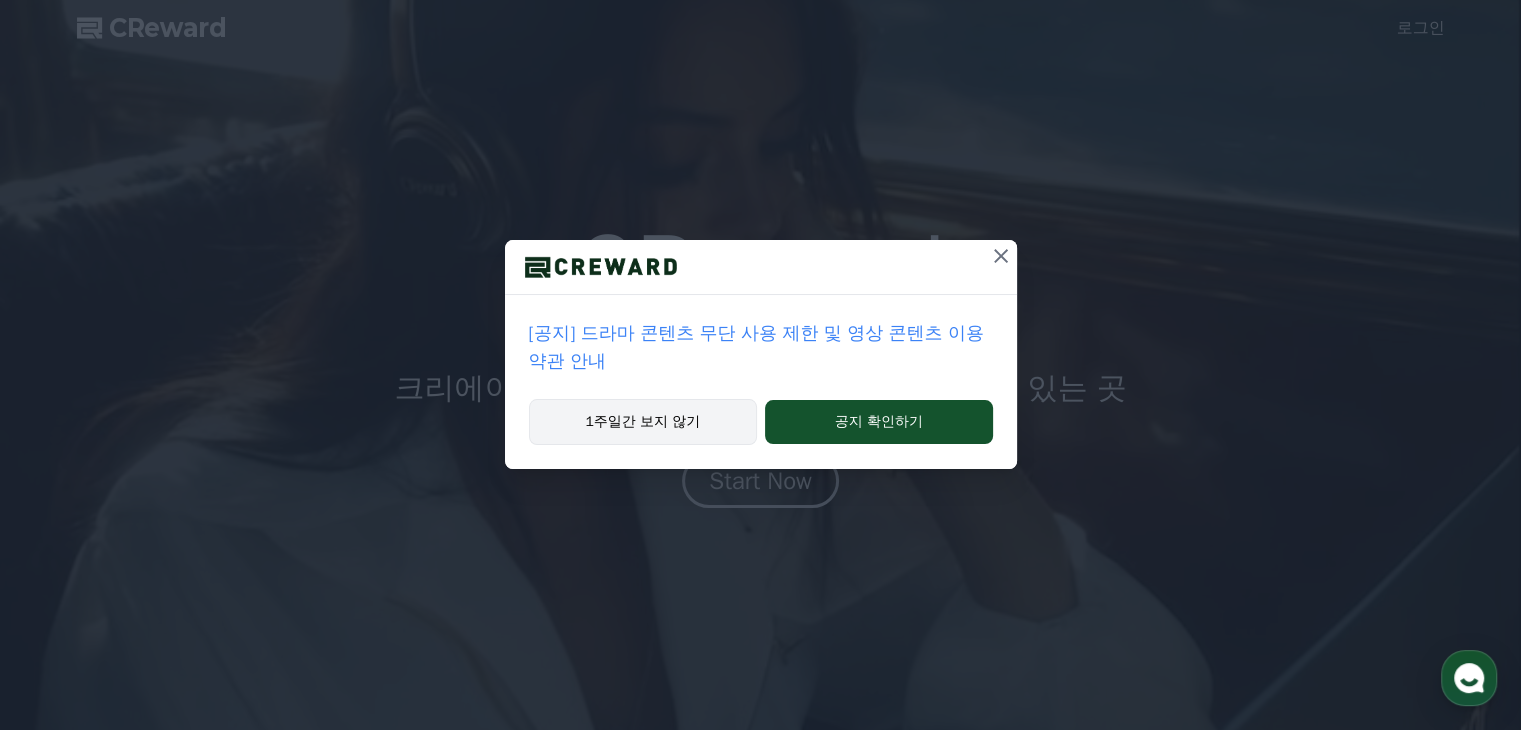 click on "1주일간 보지 않기" at bounding box center [643, 422] 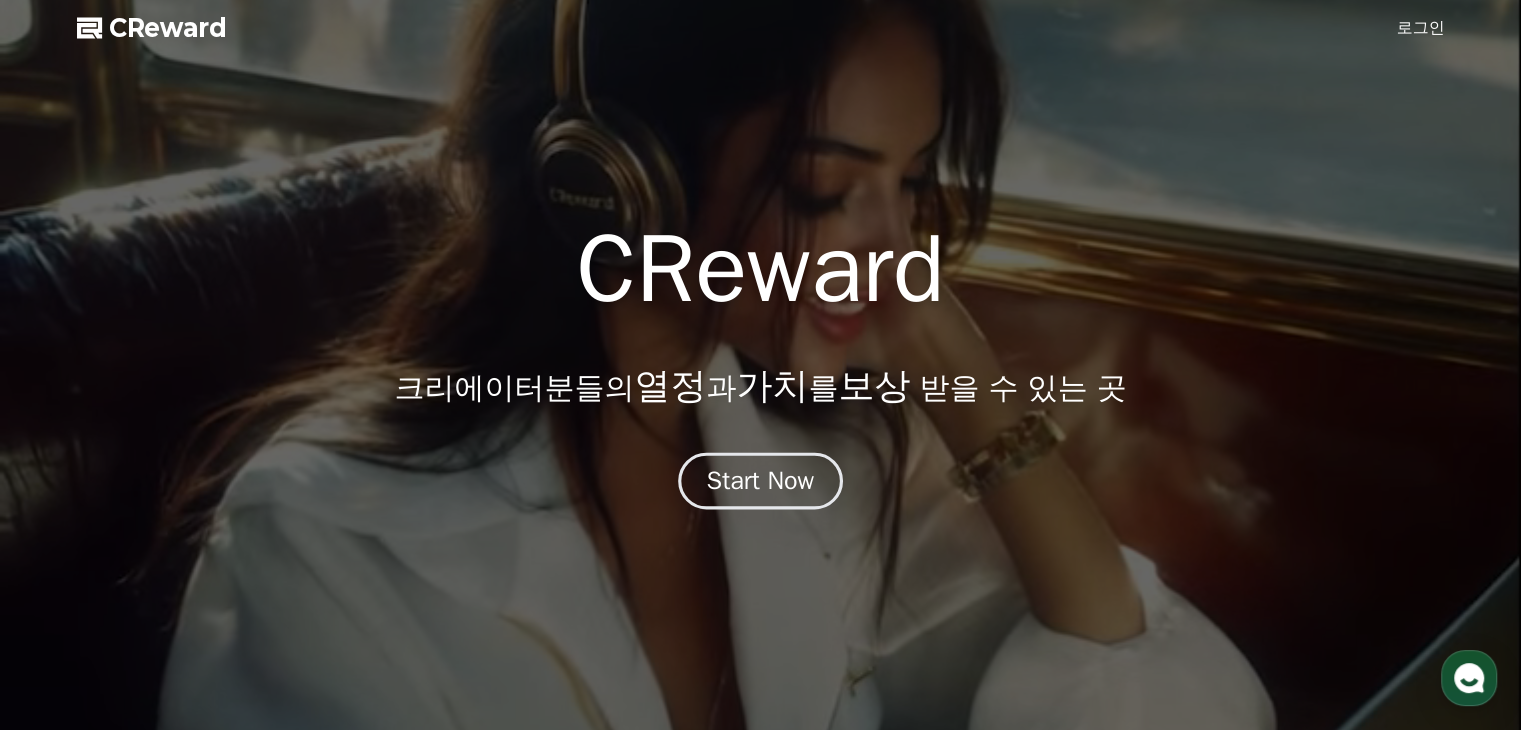 click on "Start Now" at bounding box center [760, 481] 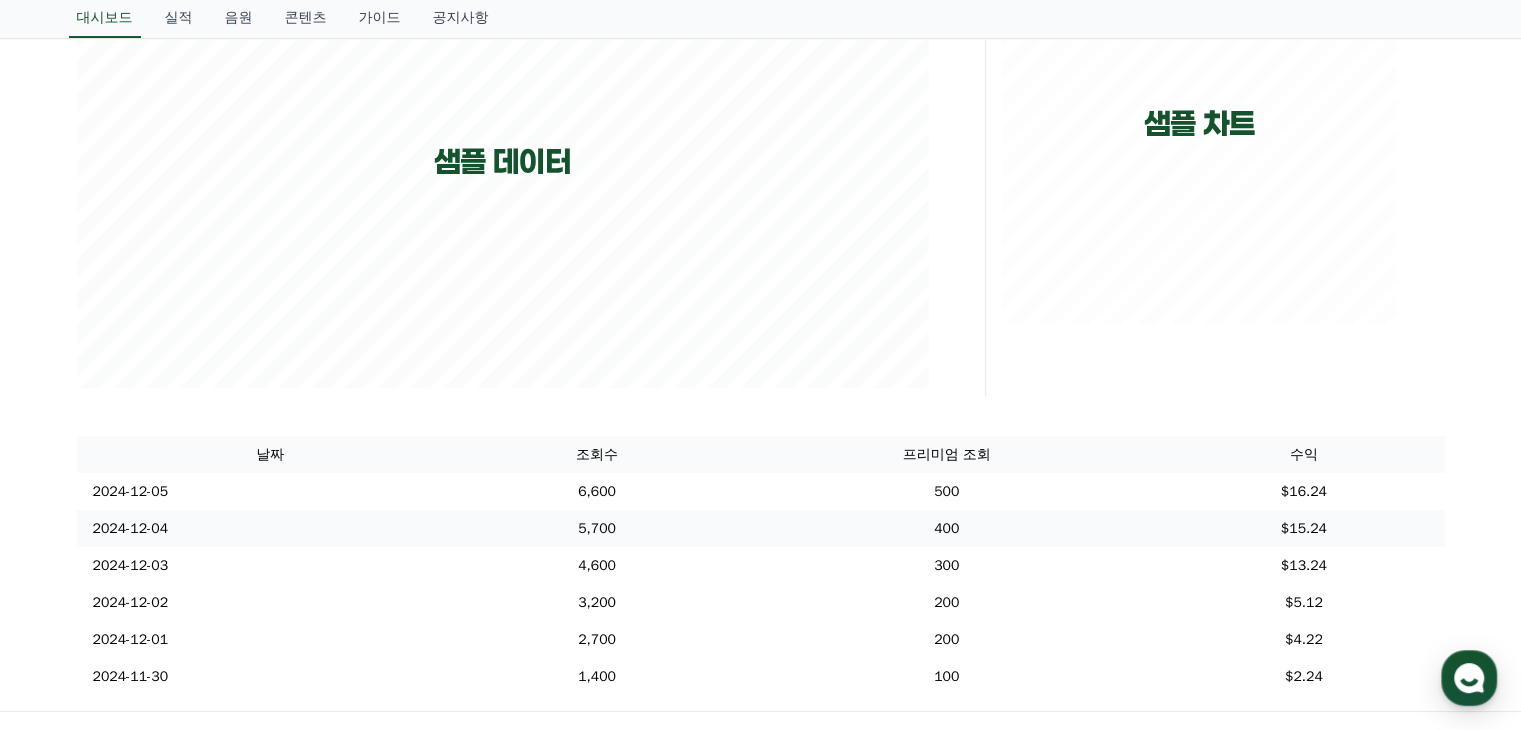 scroll, scrollTop: 0, scrollLeft: 0, axis: both 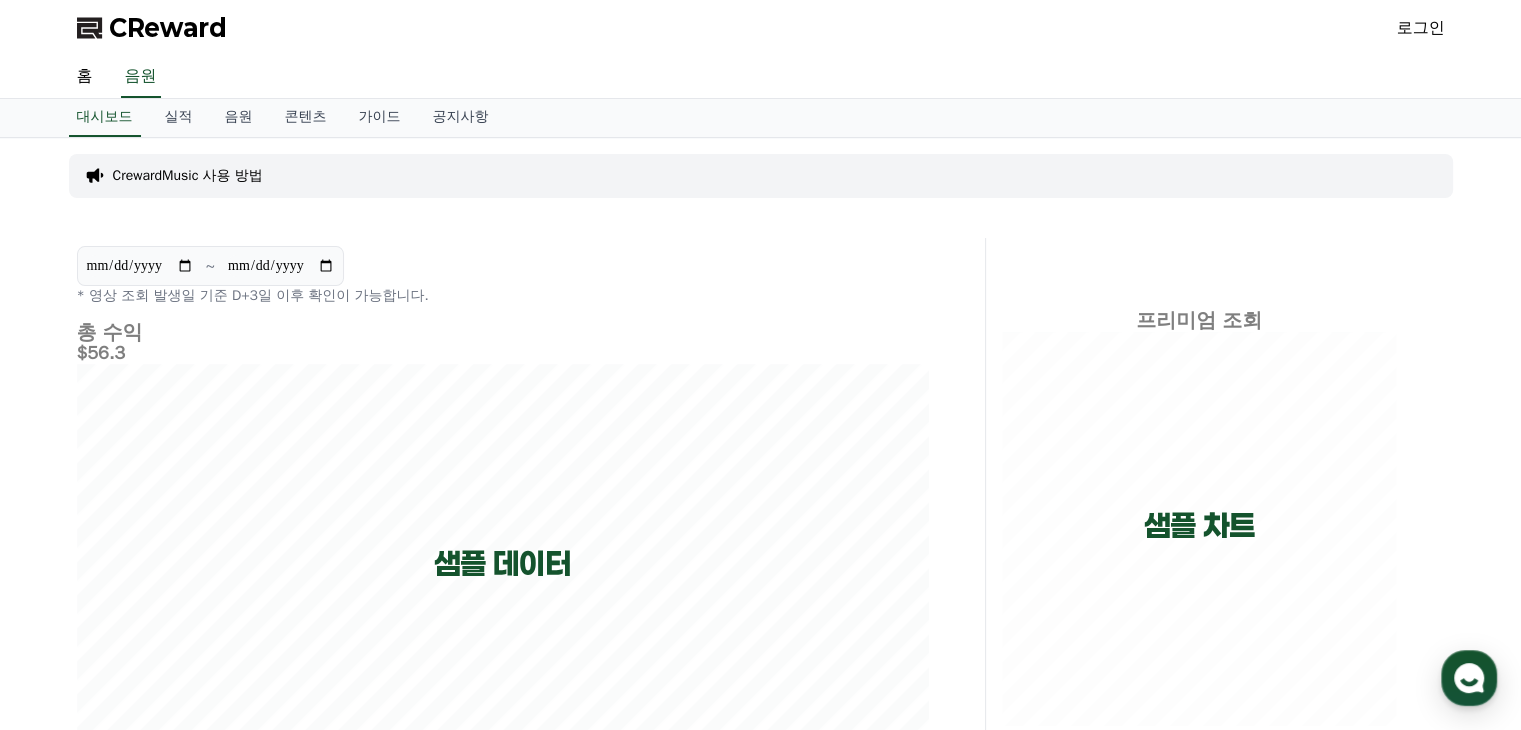 click on "CrewardMusic 사용 방법" at bounding box center (188, 176) 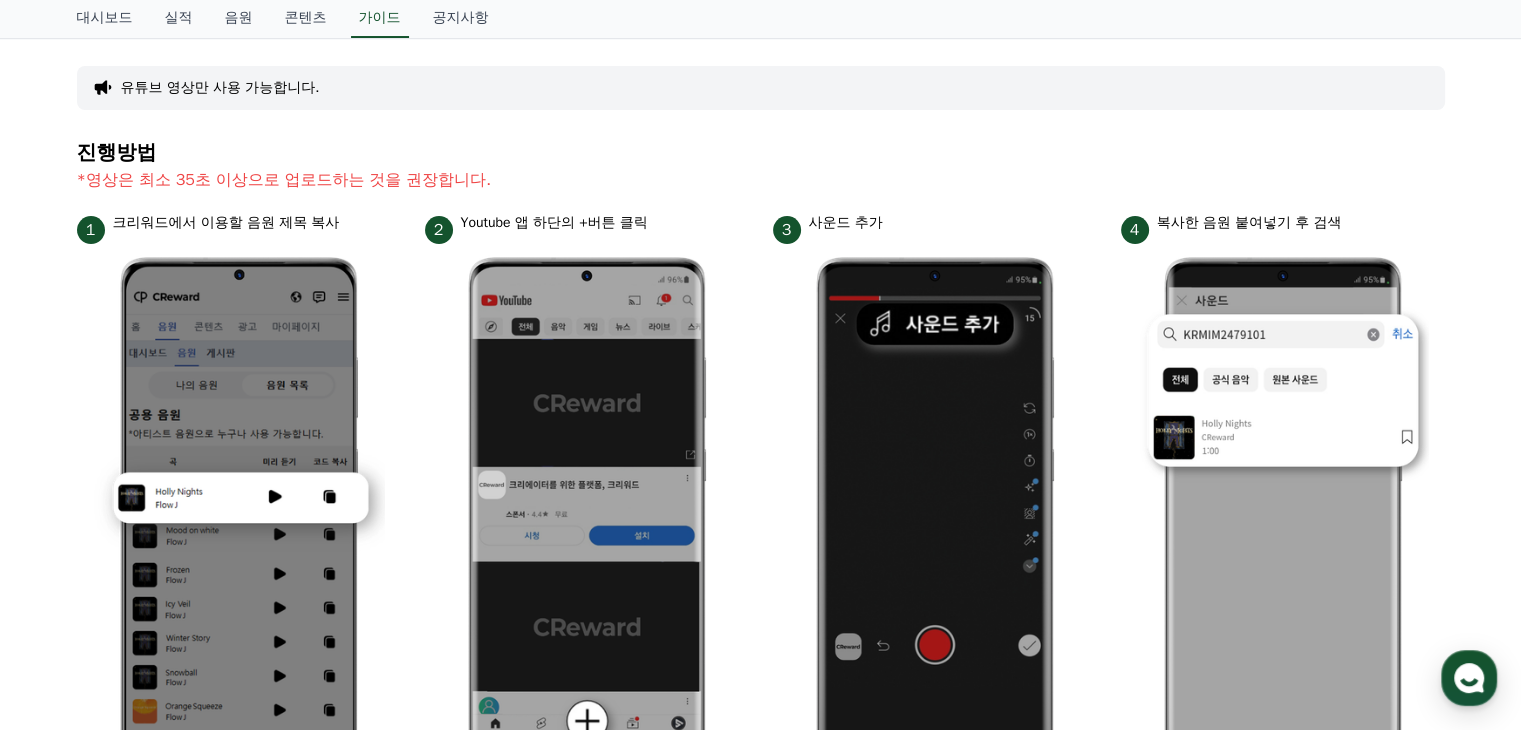 scroll, scrollTop: 0, scrollLeft: 0, axis: both 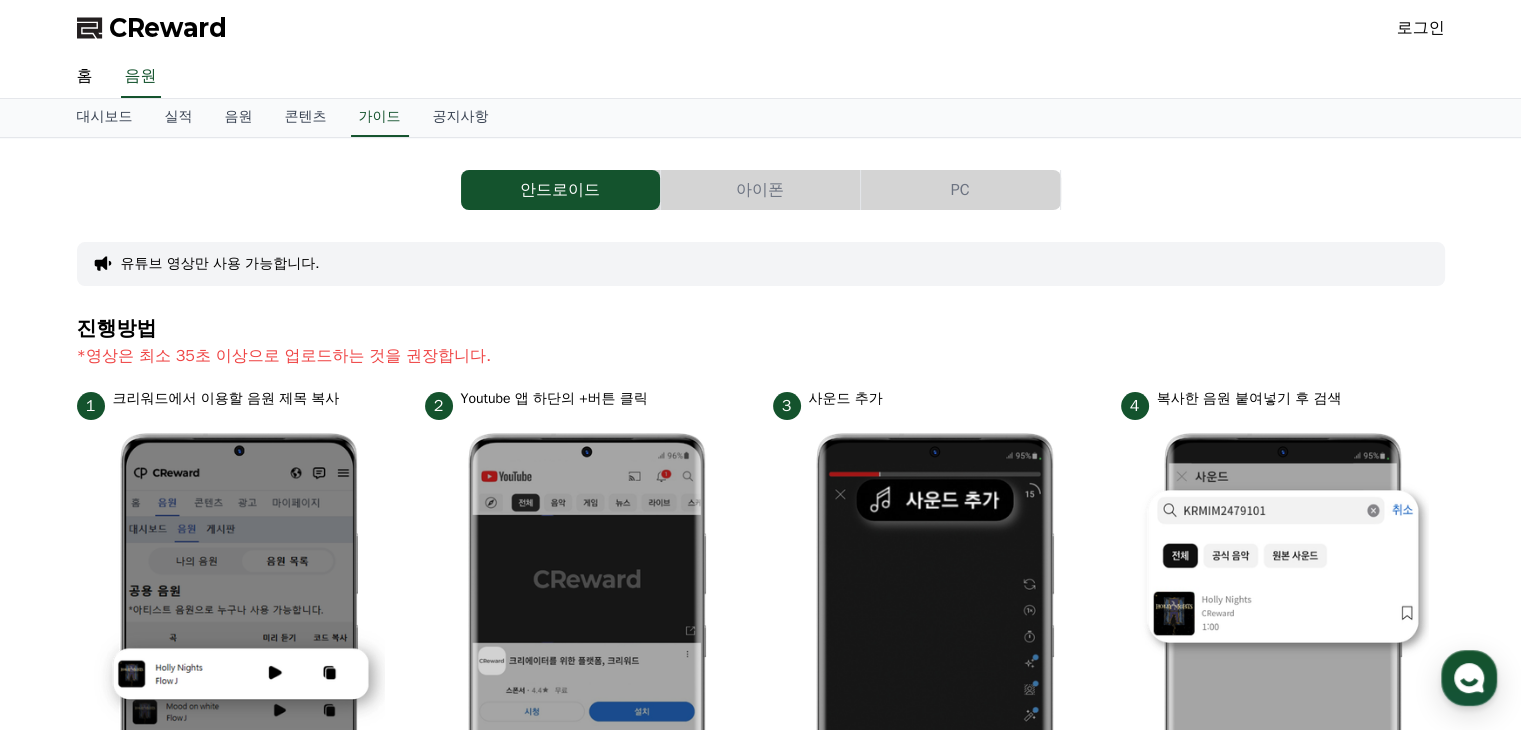 click on "PC" at bounding box center [960, 190] 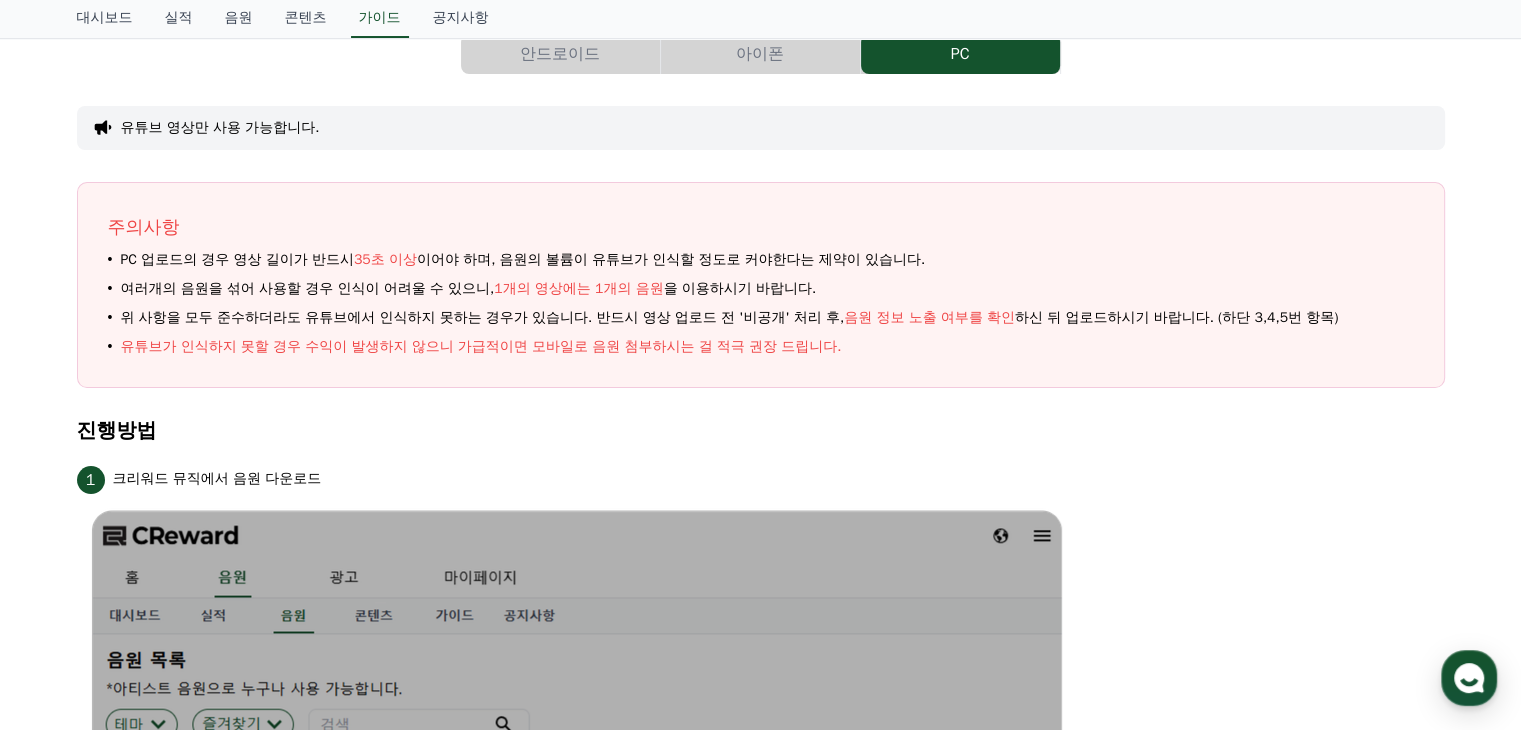 scroll, scrollTop: 0, scrollLeft: 0, axis: both 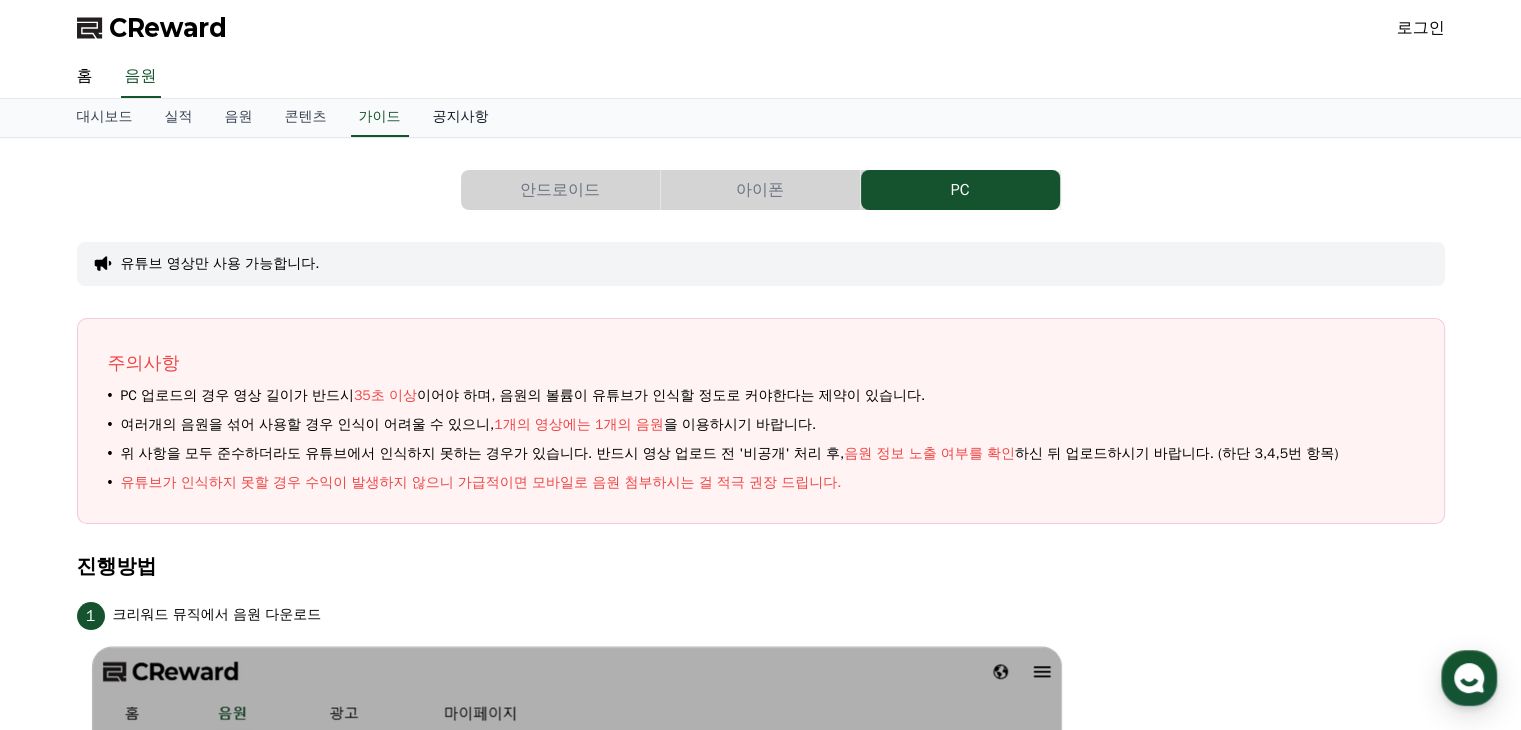 click on "공지사항" at bounding box center (461, 118) 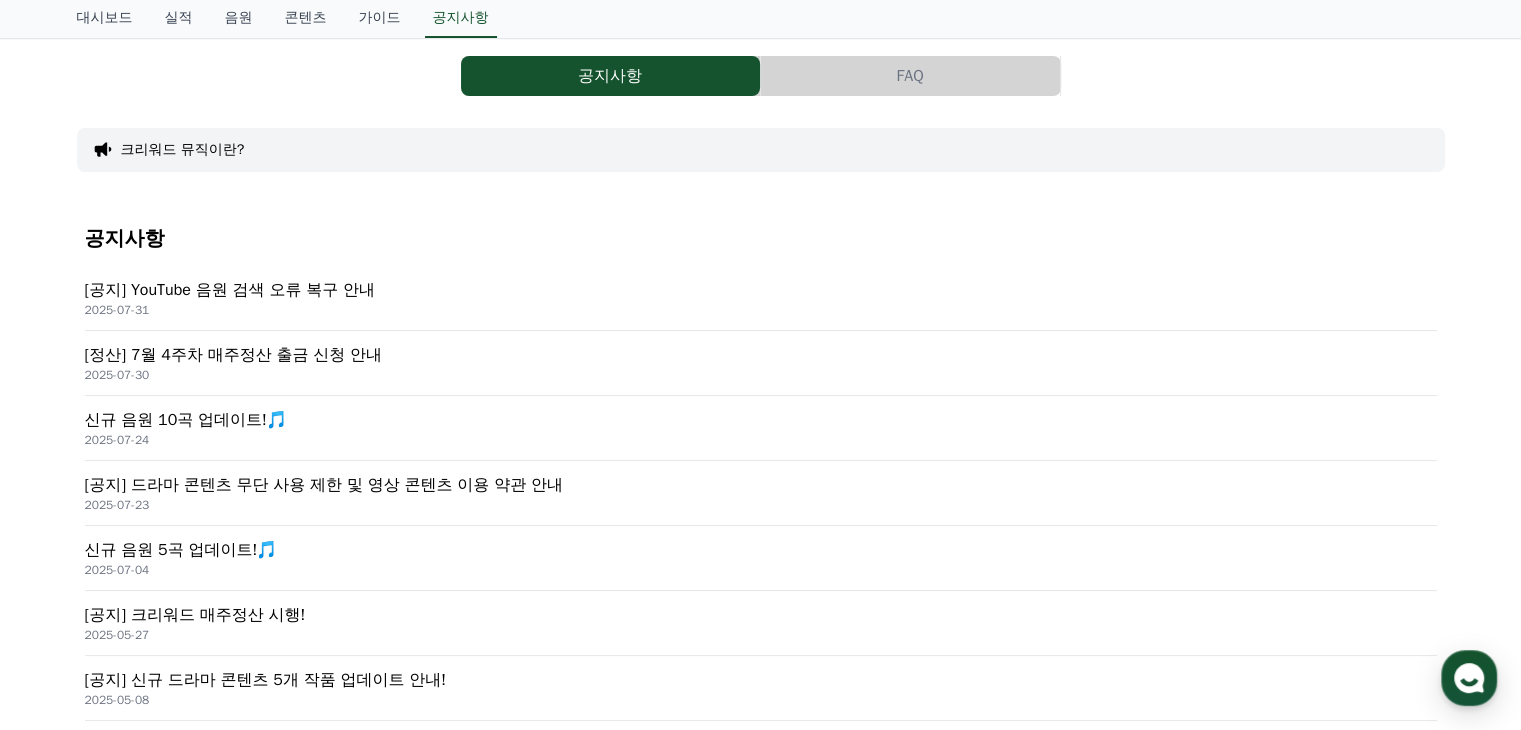 scroll, scrollTop: 0, scrollLeft: 0, axis: both 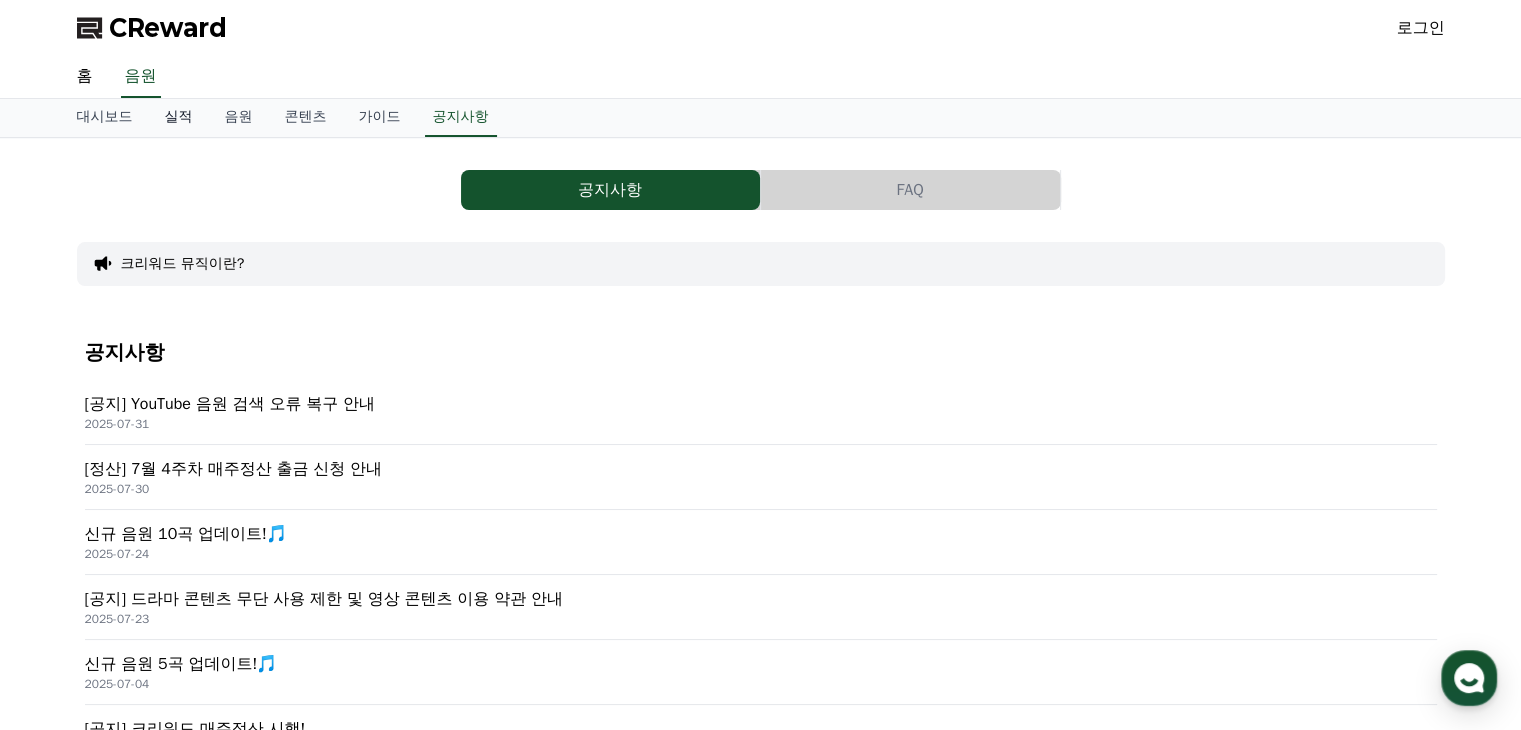 click on "실적" at bounding box center [179, 118] 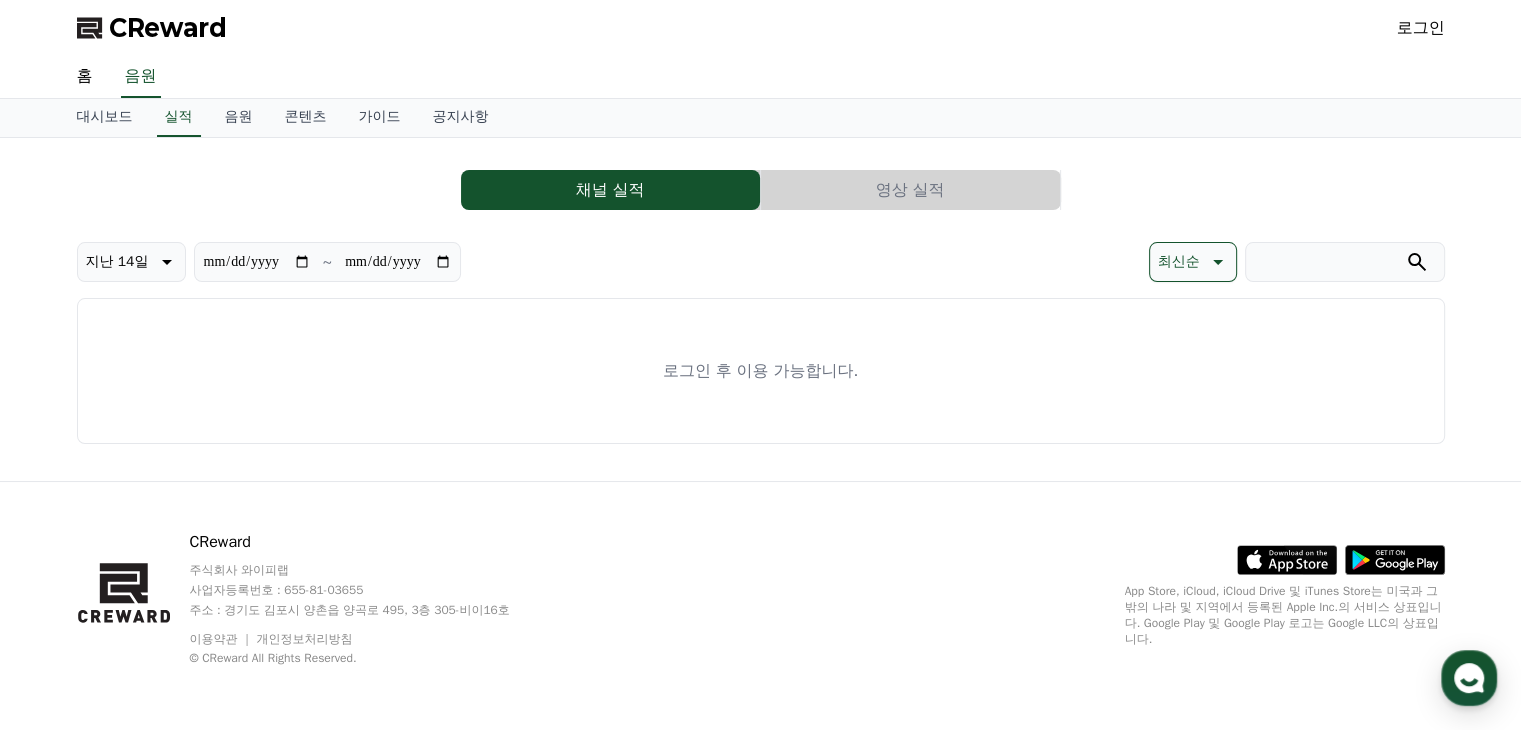 click on "로그인" at bounding box center (1421, 28) 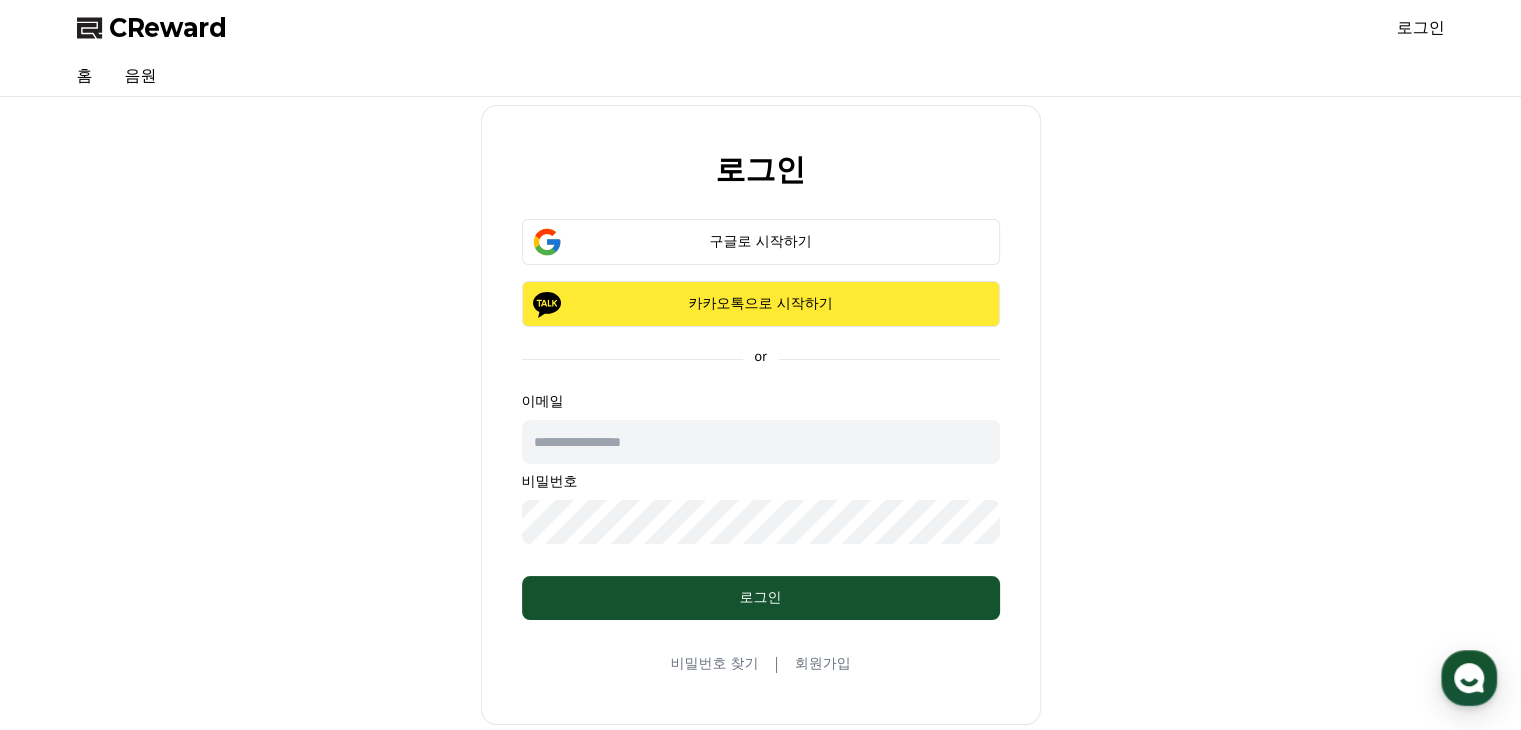 click on "카카오톡으로 시작하기" at bounding box center [761, 304] 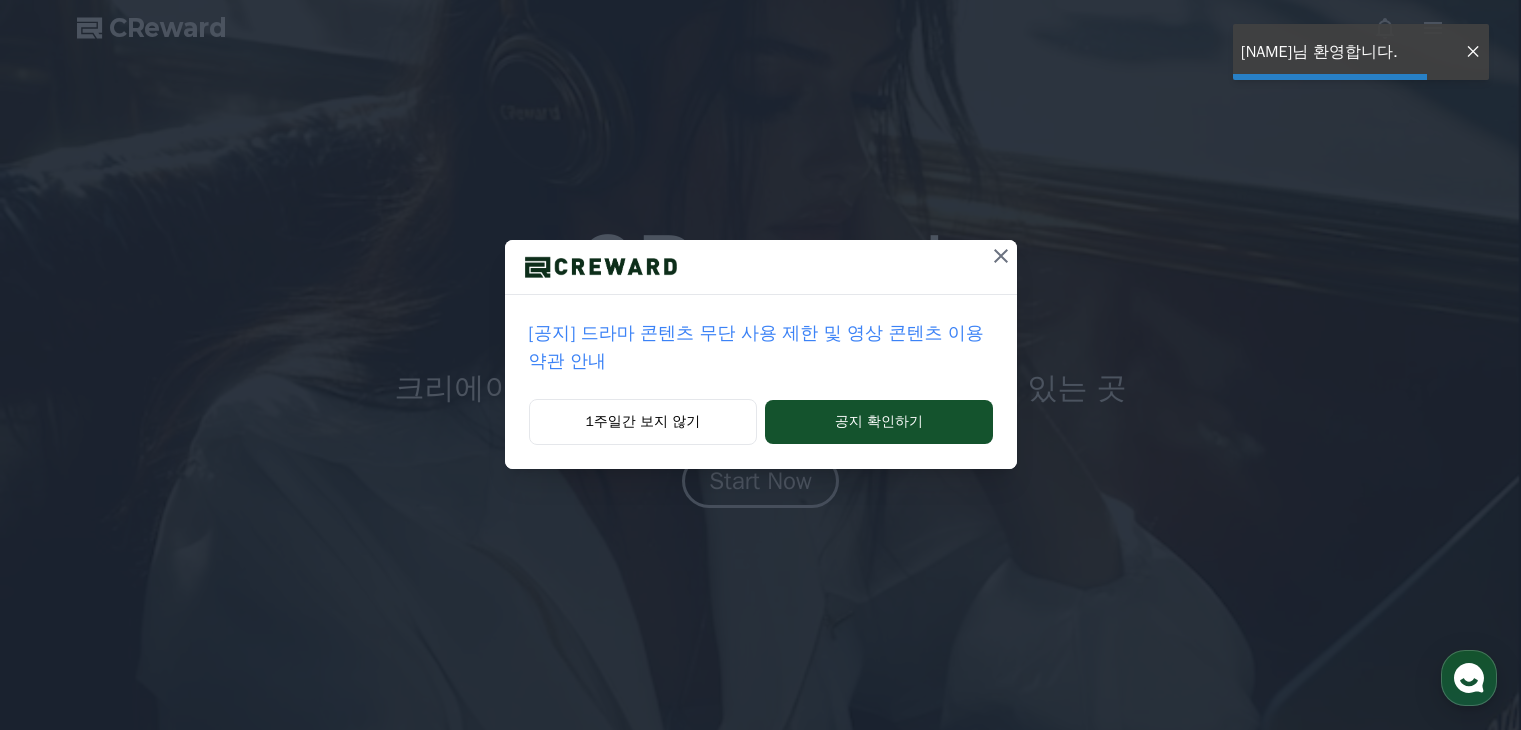 scroll, scrollTop: 0, scrollLeft: 0, axis: both 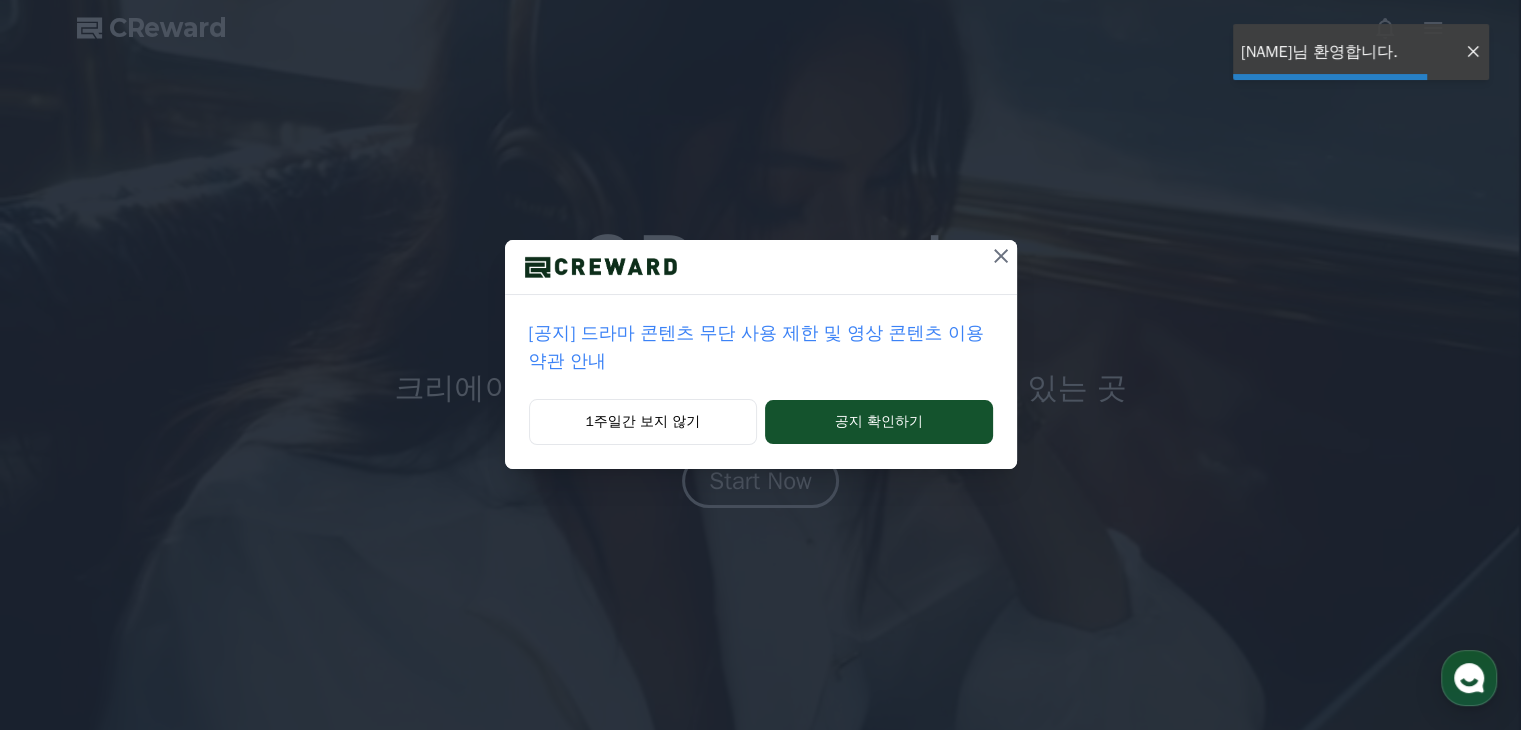 click on "[공지] 드라마 콘텐츠 무단 사용 제한 및 영상 콘텐츠 이용 약관 안내       1주일간 보지 않기     공지 확인하기" at bounding box center (760, 250) 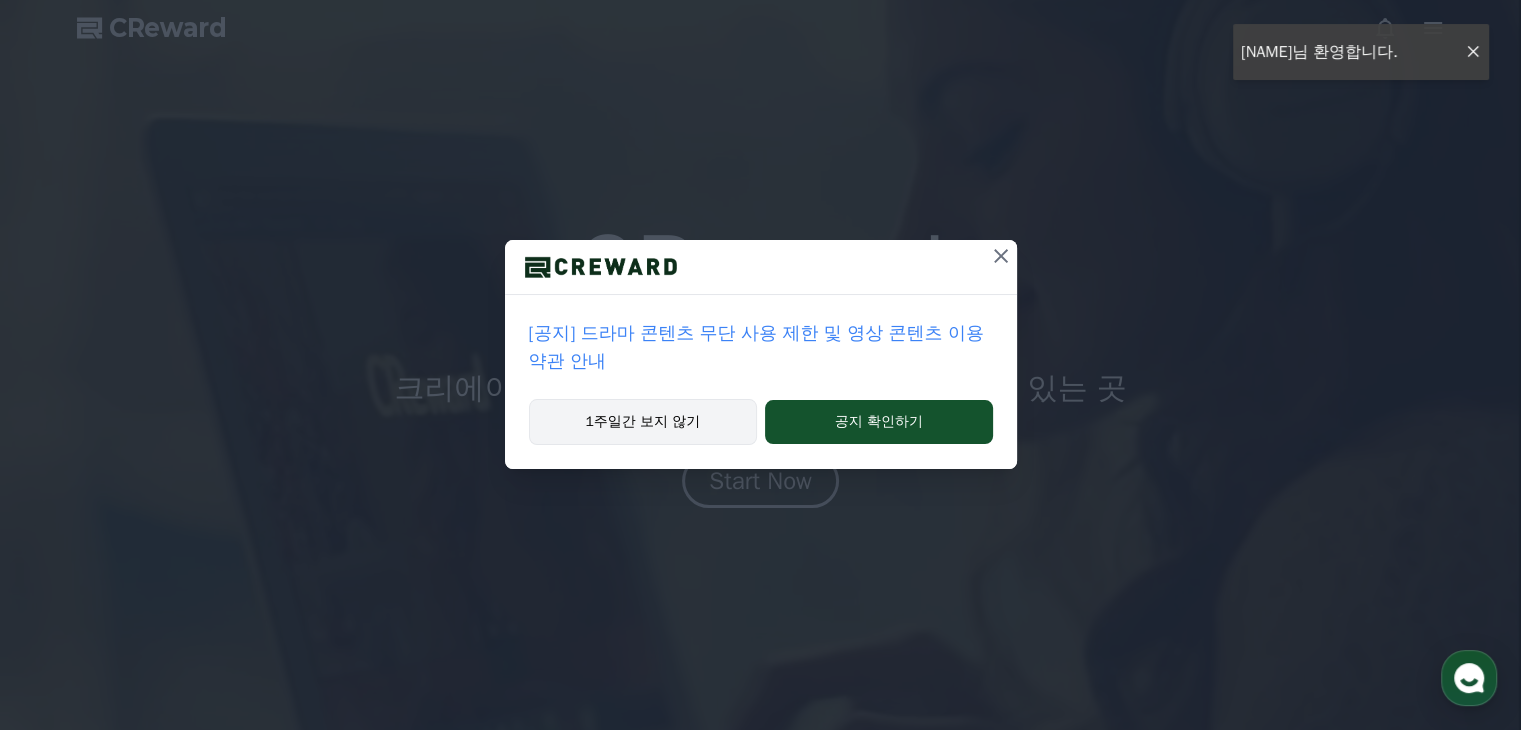 click on "1주일간 보지 않기" at bounding box center [643, 422] 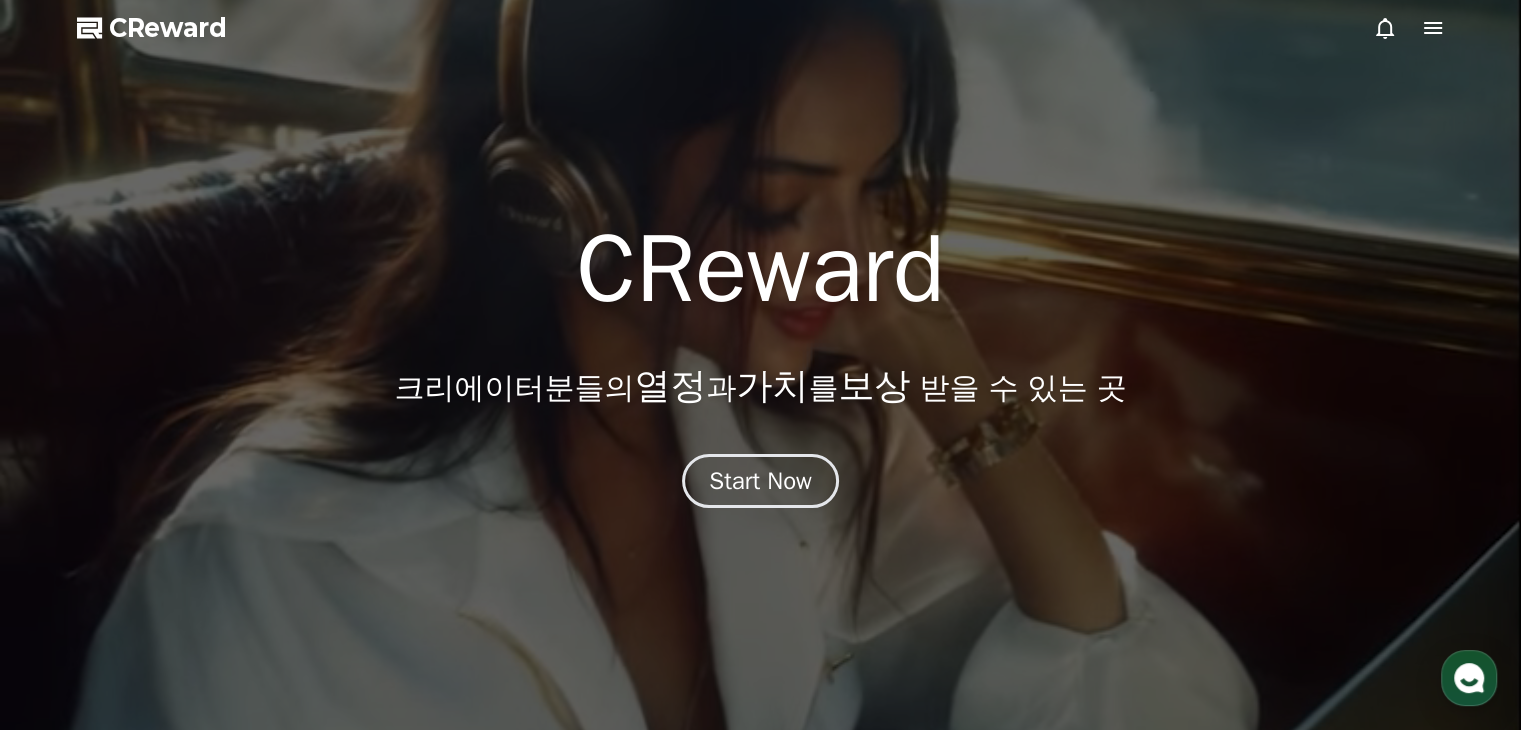 click on "Start Now" at bounding box center (760, 481) 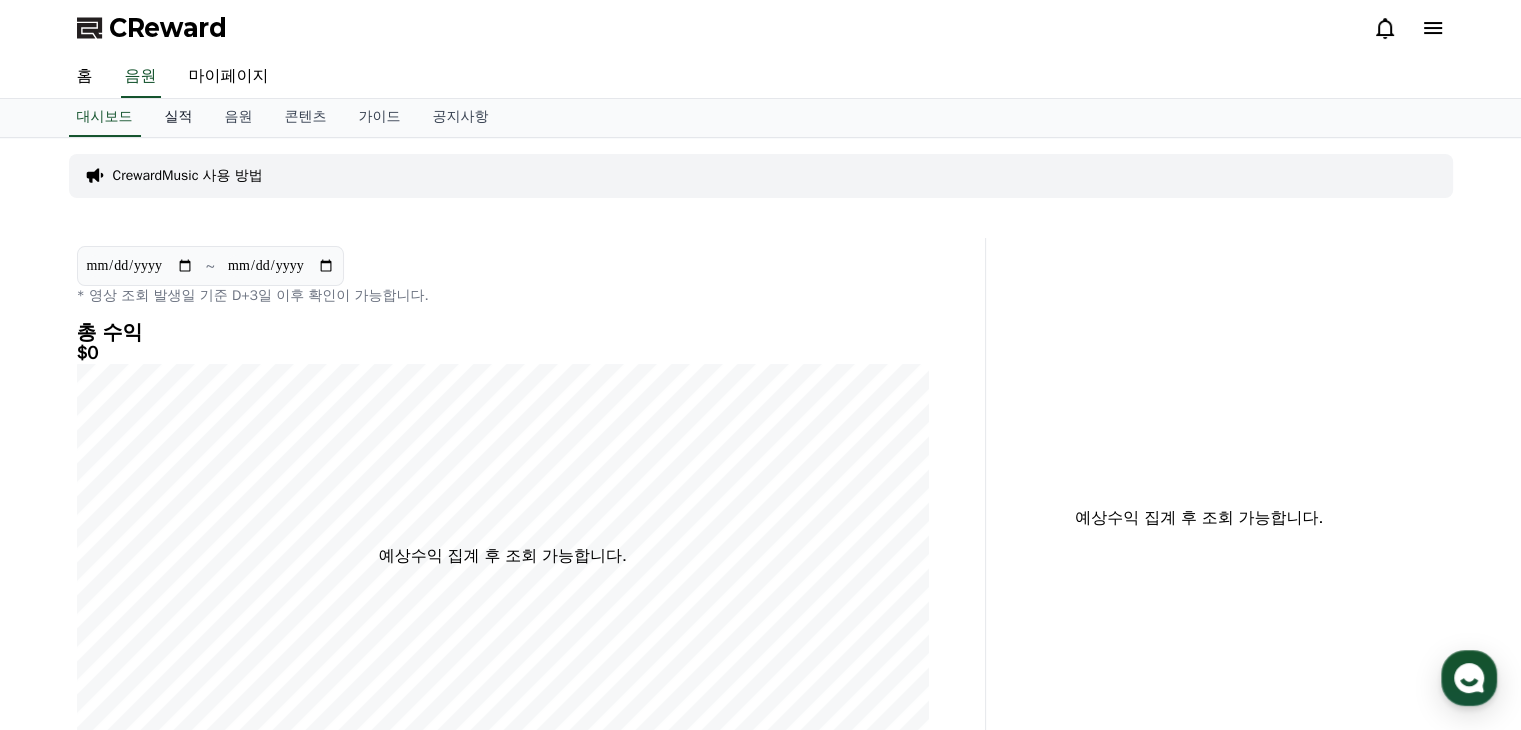 click on "실적" at bounding box center (179, 118) 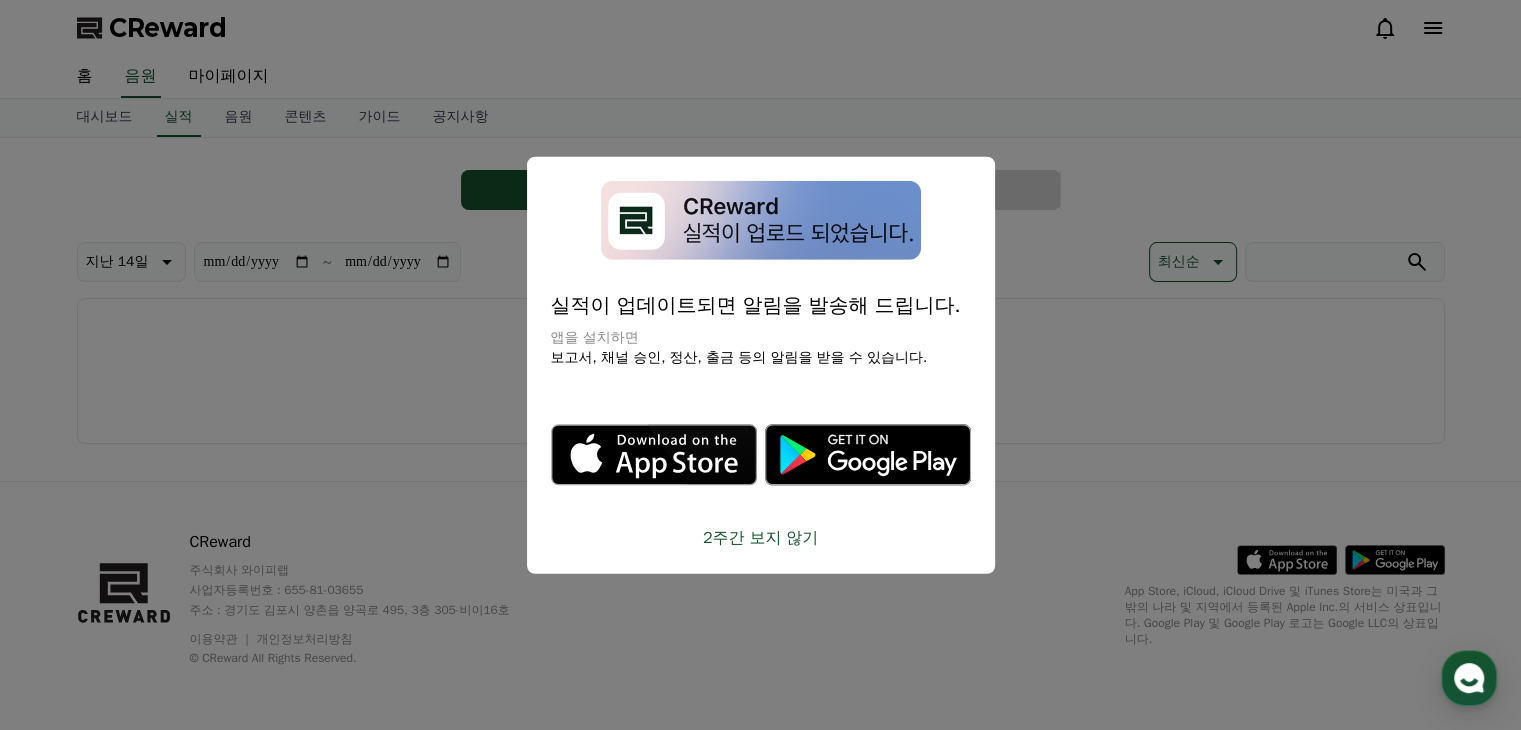 click on "실적이 업데이트되면 알림을 발송해 드립니다.   앱을 설치하면   보고서, 채널 승인, 정산, 출금 등의 알림을 받을 수 있습니다.     .st0 {
fill: #a6a6a6;
}
.st1 {
stroke: #ffffff;
stroke-width: 0.2;
stroke-miterlimit: 10;
}
.st1,
.st2 {
fill: #fff;
}
.st3 {
fill: url(#SVGID_1_);
}
.st4 {
fill: url(#SVGID_2_);
}
.st5 {
fill: url(#SVGID_3_);
}
.st6 {
fill: url(#SVGID_4_);
}
.st7,
.st8,
.st9 {
opacity: 0.2;
enable-background: new;
}
.st8,
.st9 {
opacity: 0.12;
}
.st9 {
opacity: 0.25;
fill: #fff;
}   2주간 보지 않기" at bounding box center (761, 365) 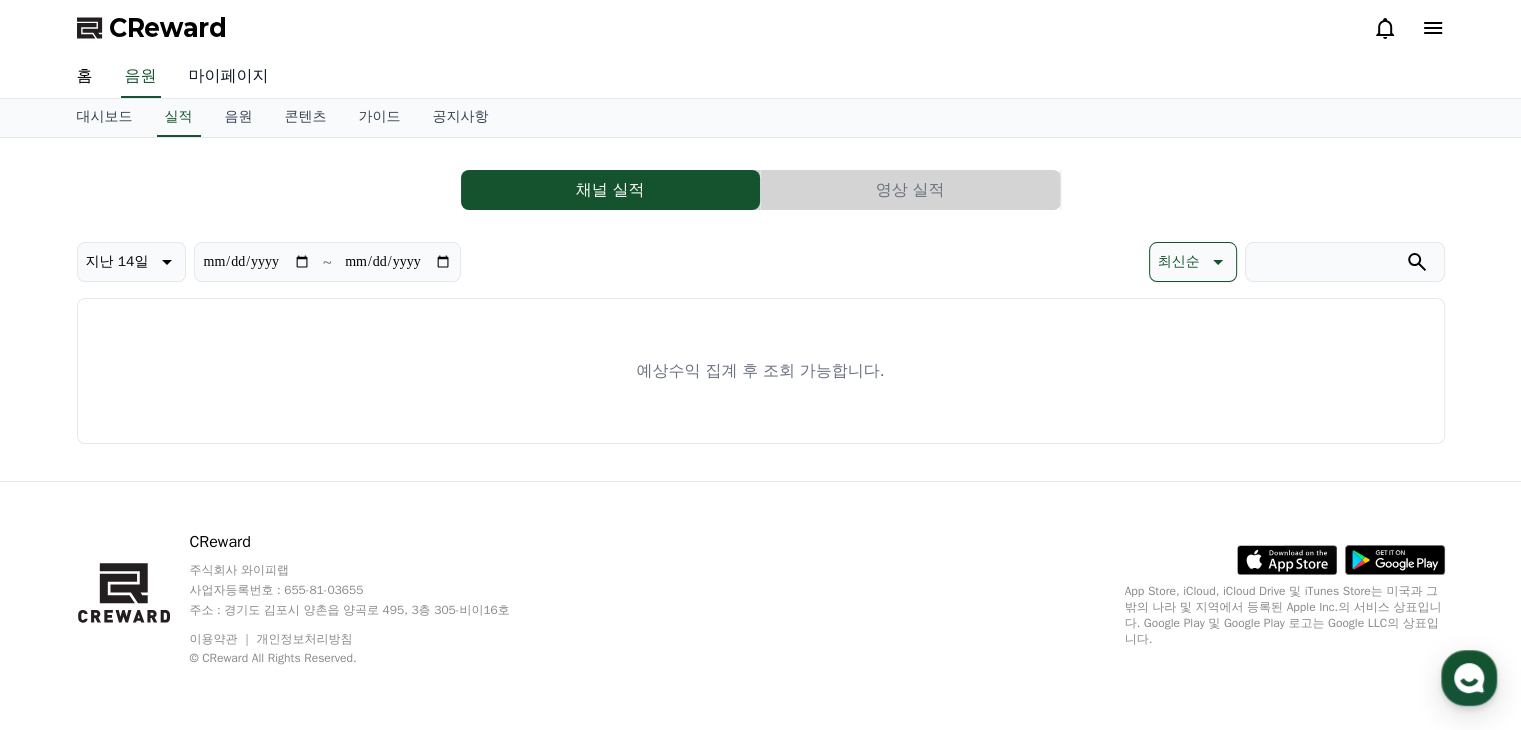 click on "마이페이지" at bounding box center [229, 77] 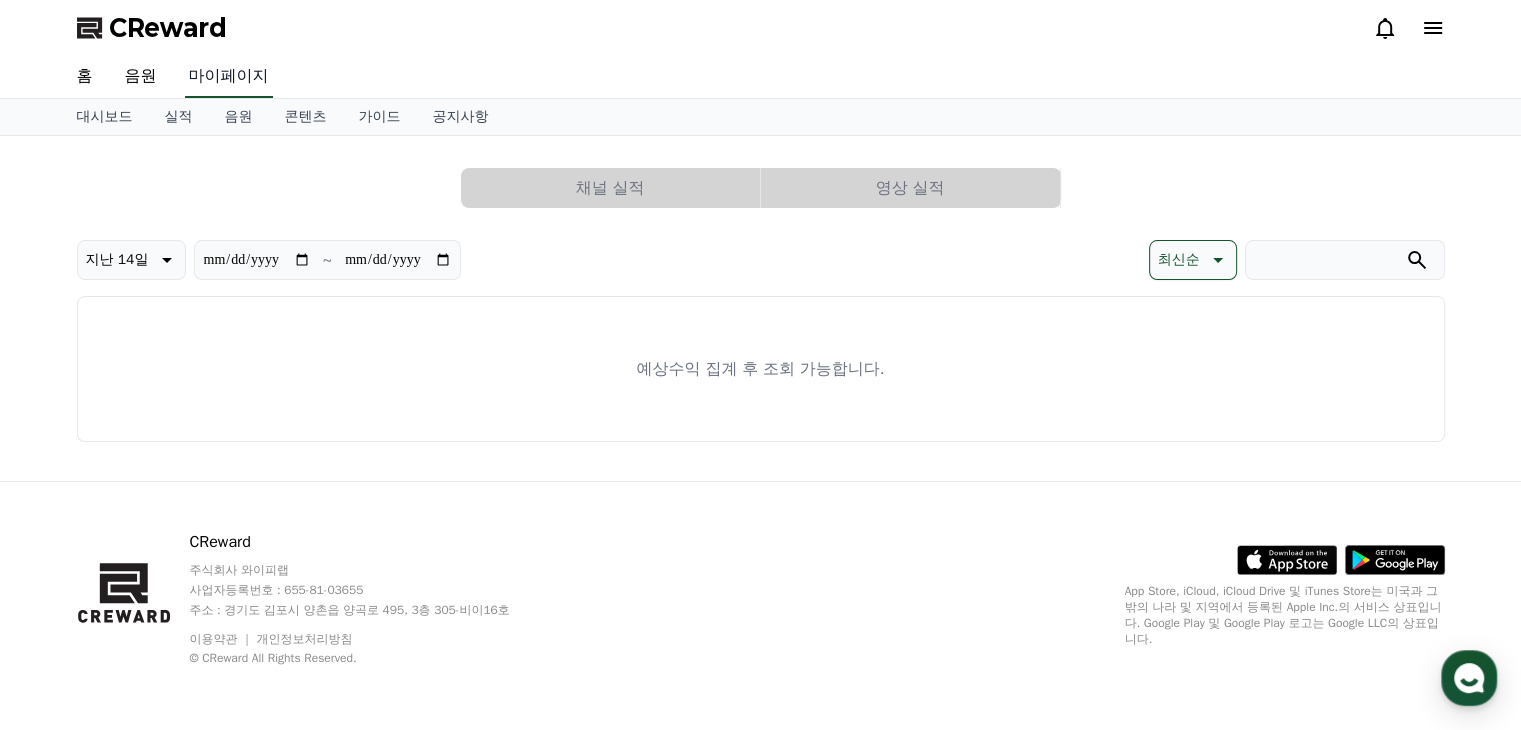 select on "**********" 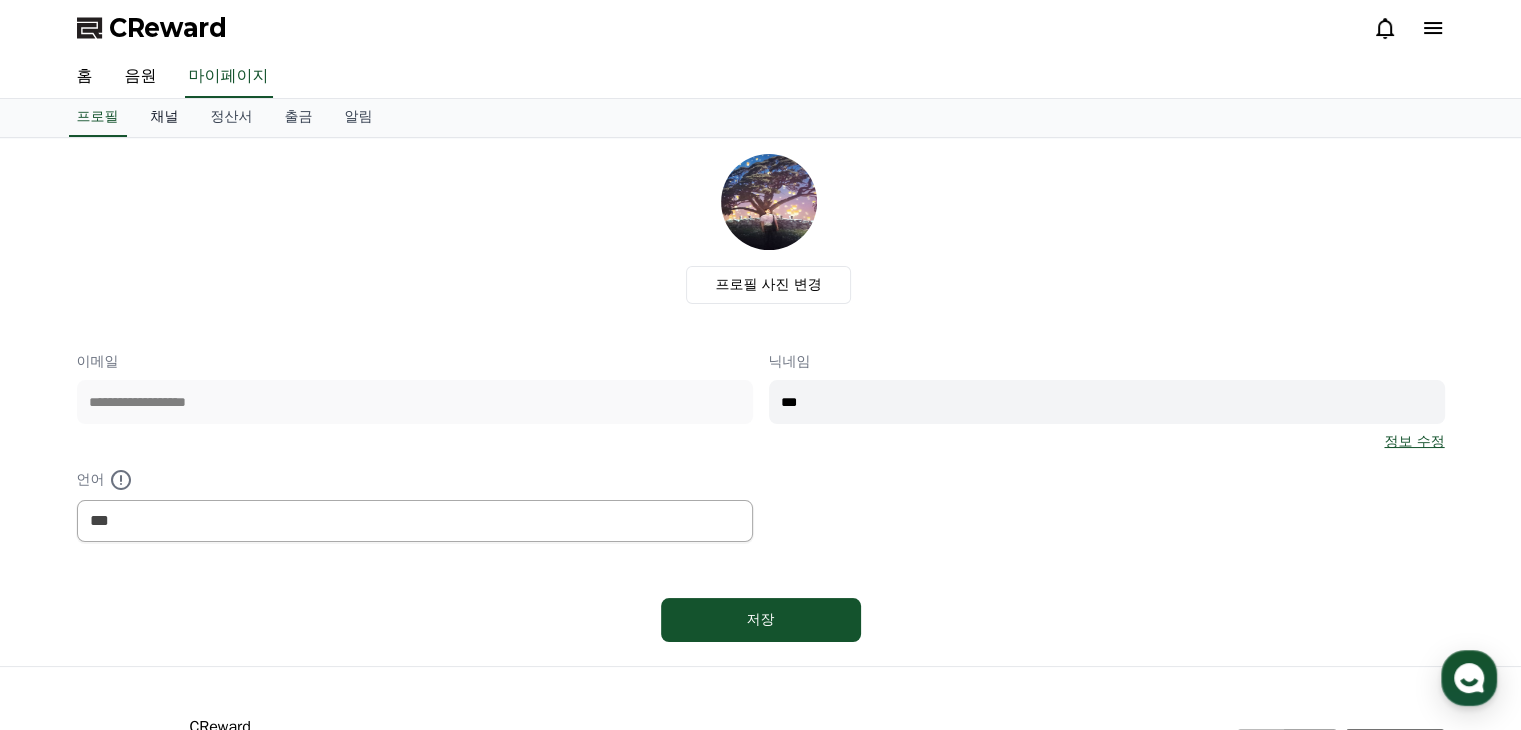 click on "채널" at bounding box center [165, 118] 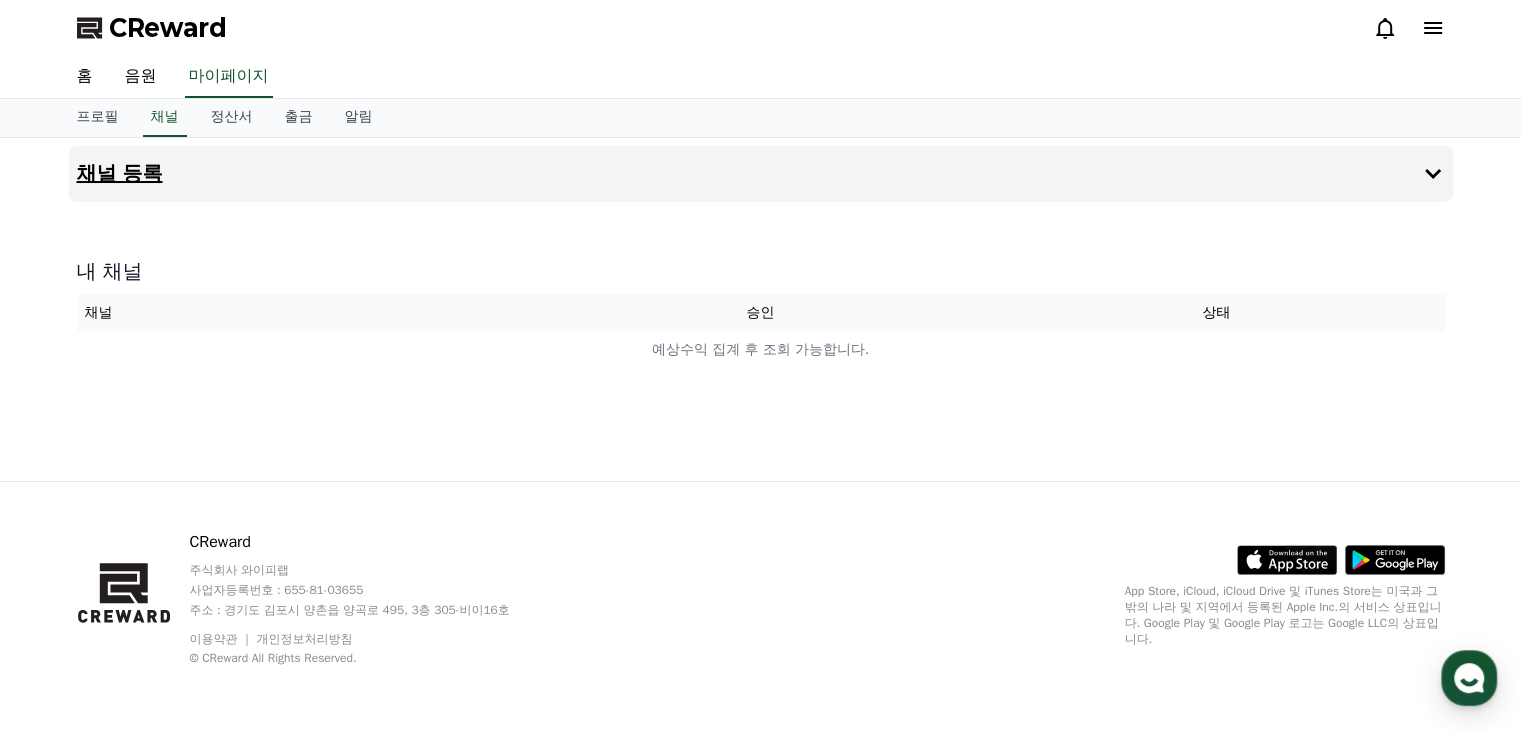 click on "채널 등록" at bounding box center (120, 174) 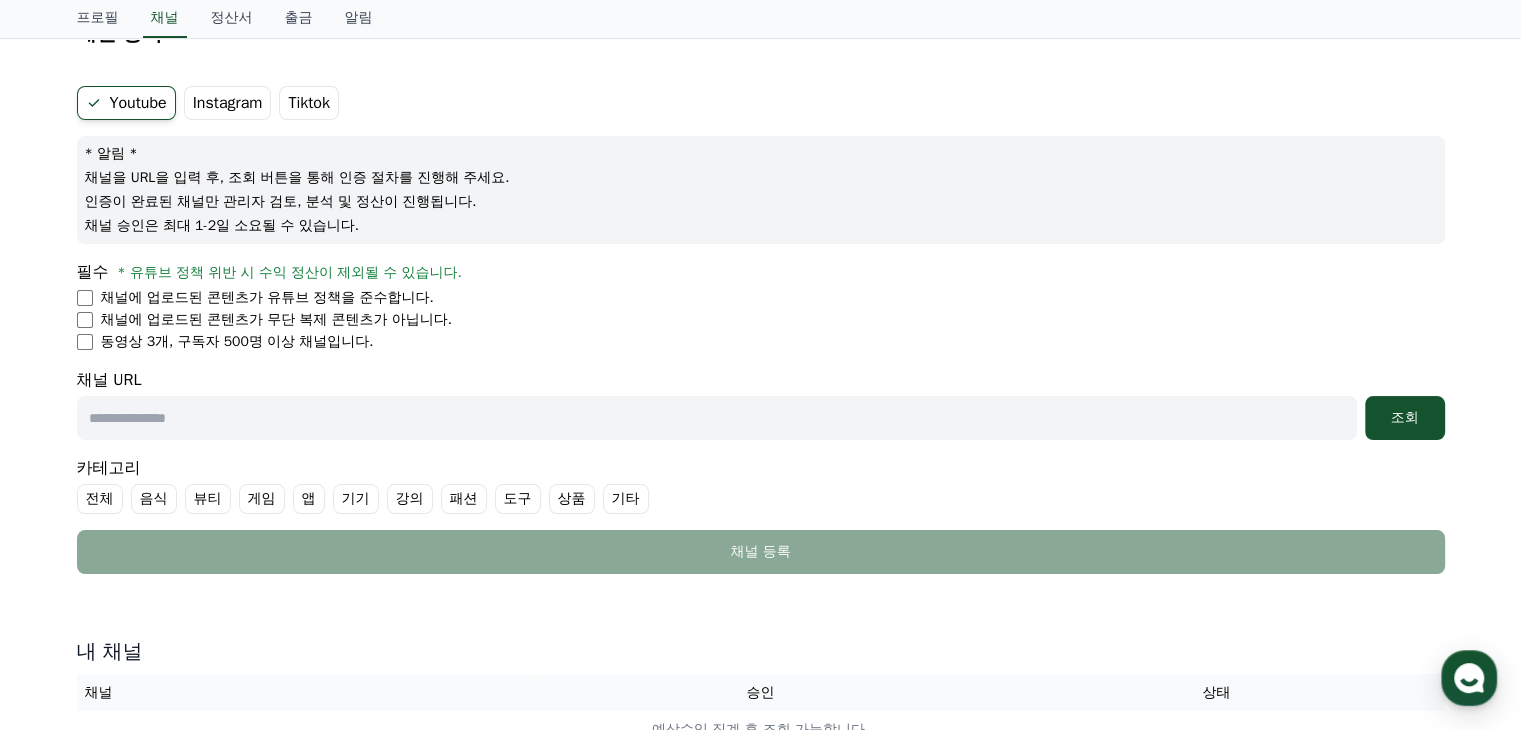 scroll, scrollTop: 0, scrollLeft: 0, axis: both 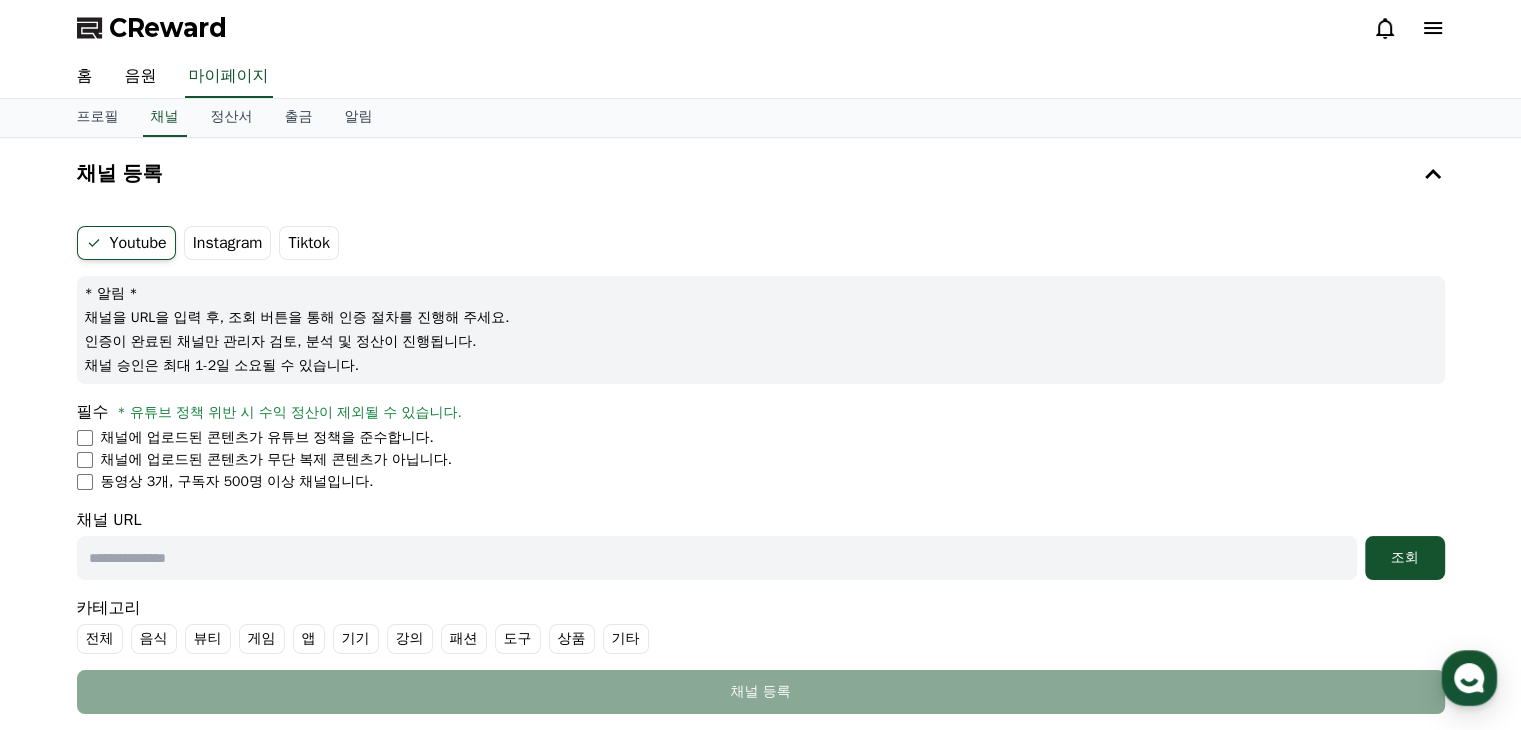 click on "Tiktok" at bounding box center (309, 243) 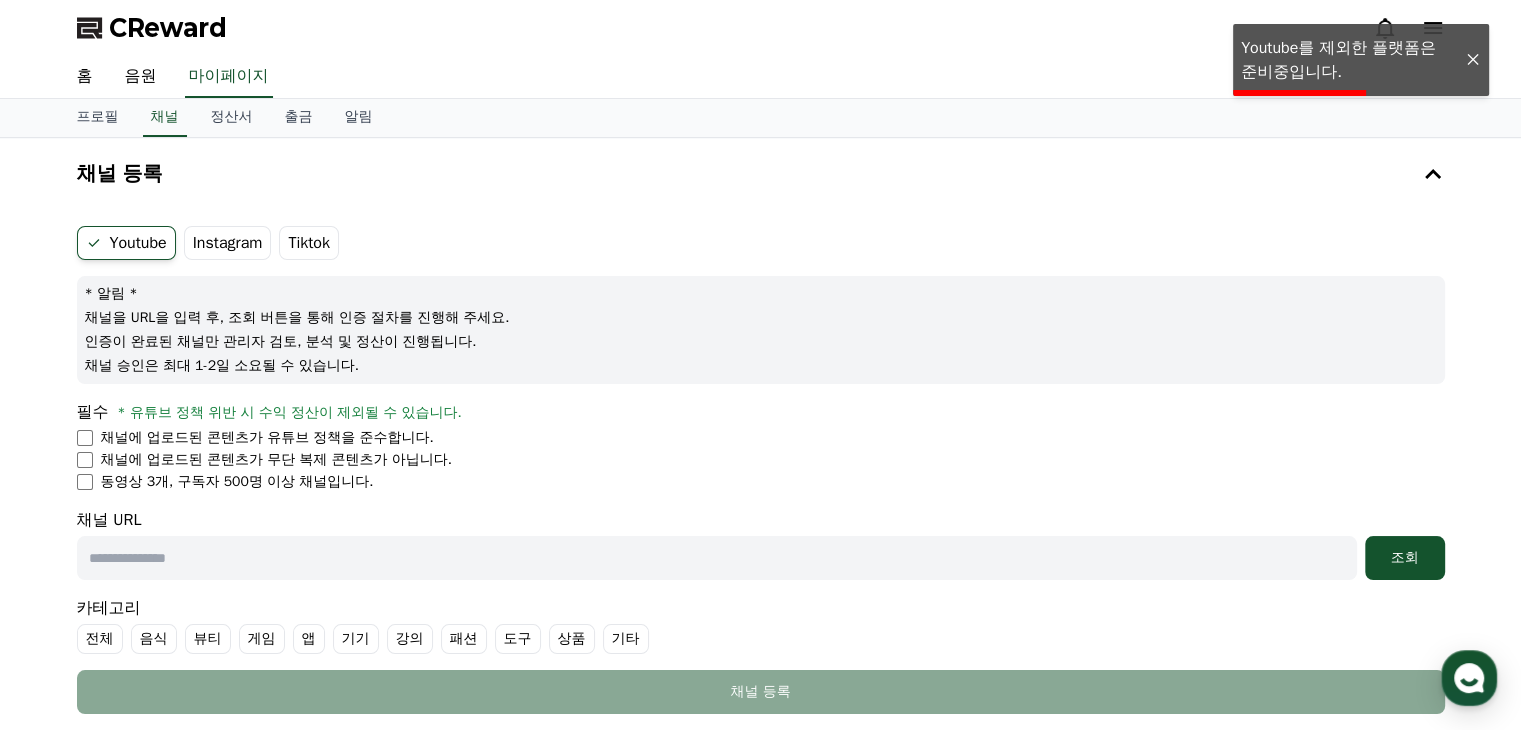 click on "Tiktok" at bounding box center [309, 243] 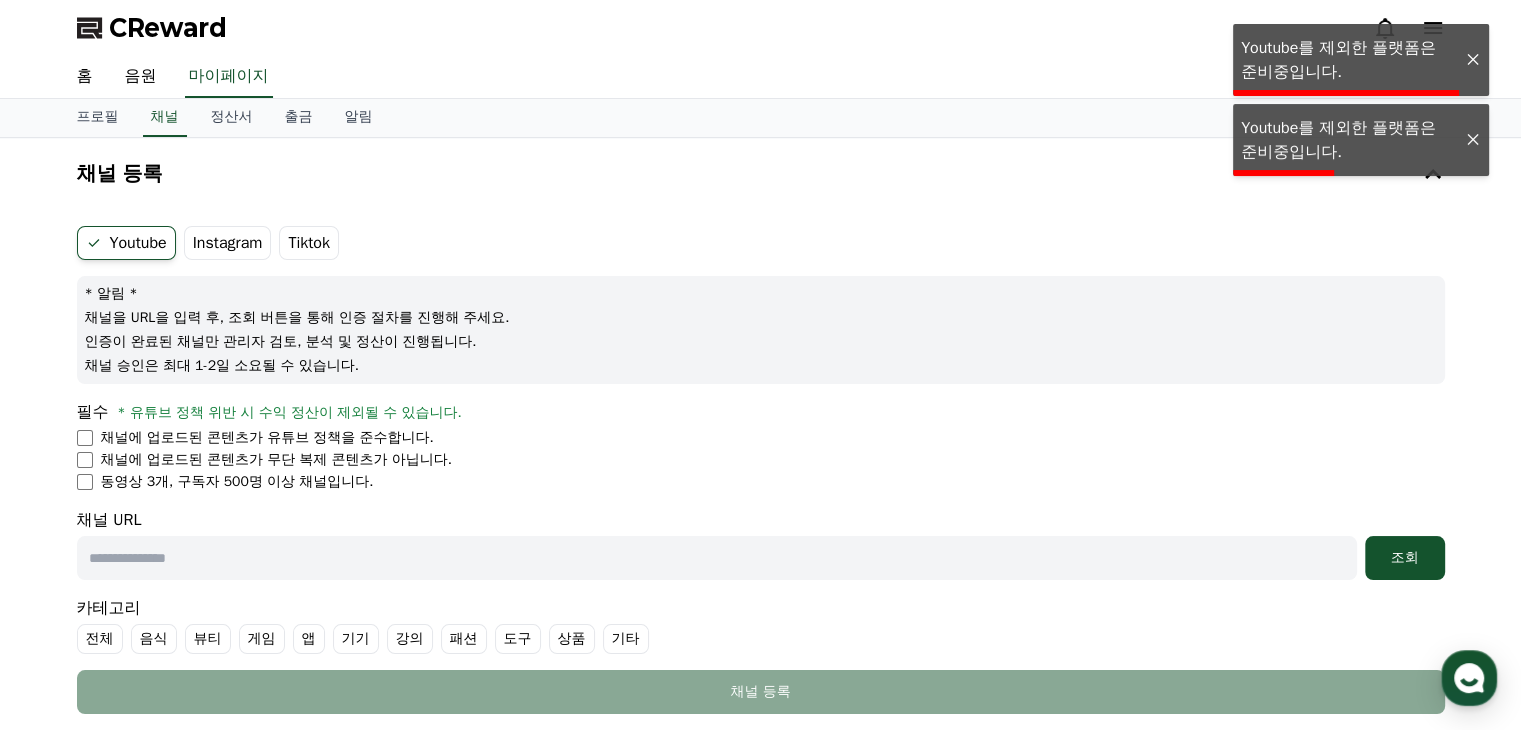click on "Instagram" at bounding box center (228, 243) 